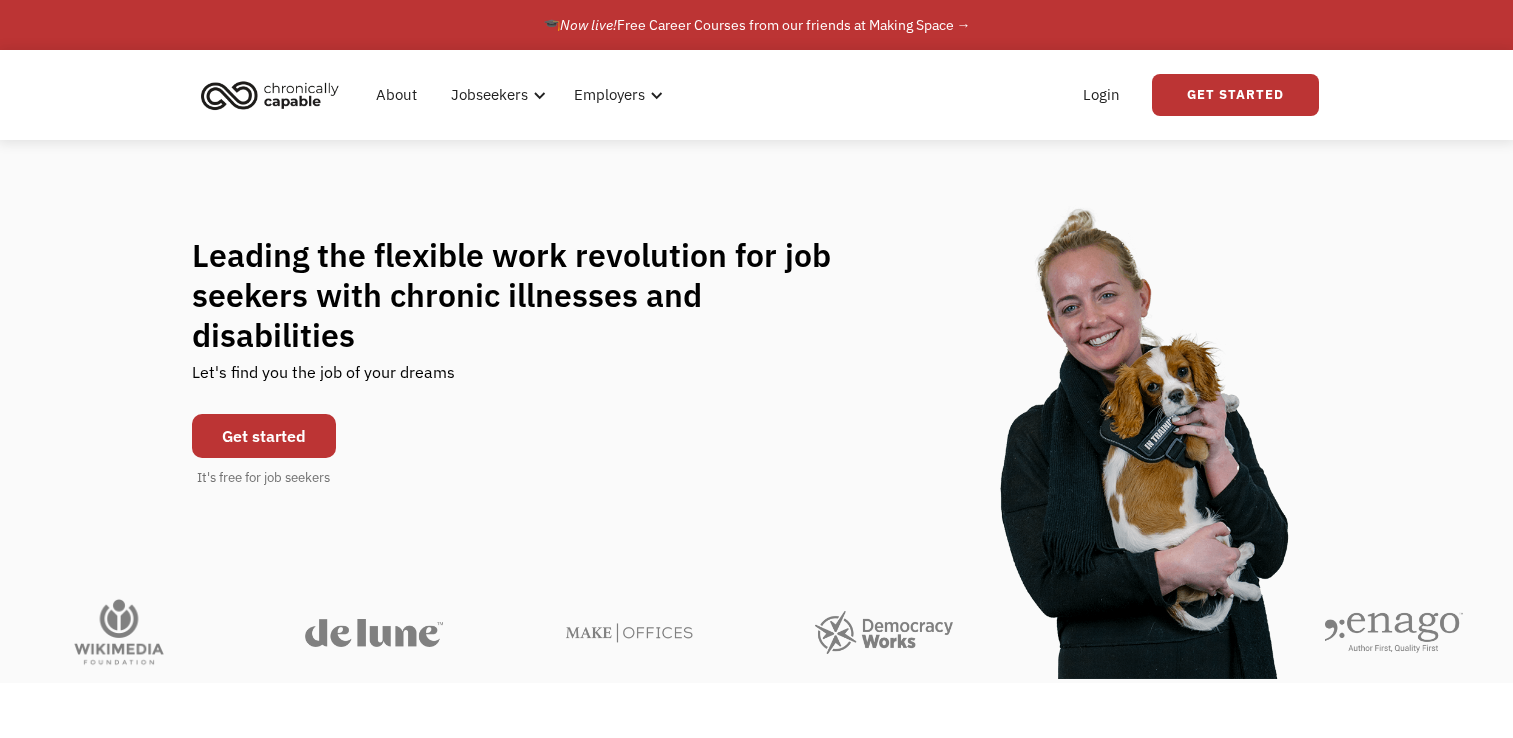 scroll, scrollTop: 0, scrollLeft: 0, axis: both 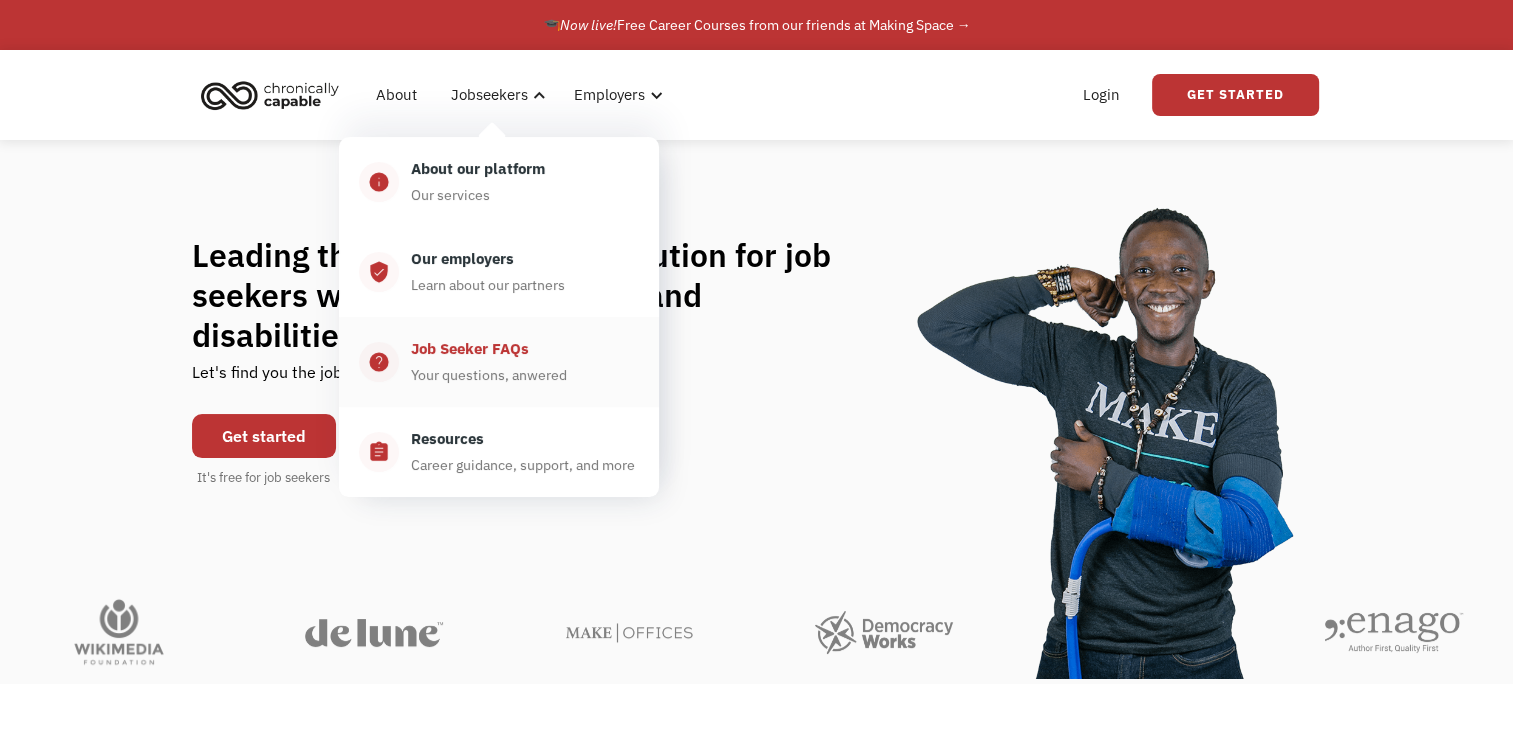 click on "Job Seeker FAQs Your questions, anwered" at bounding box center (519, 362) 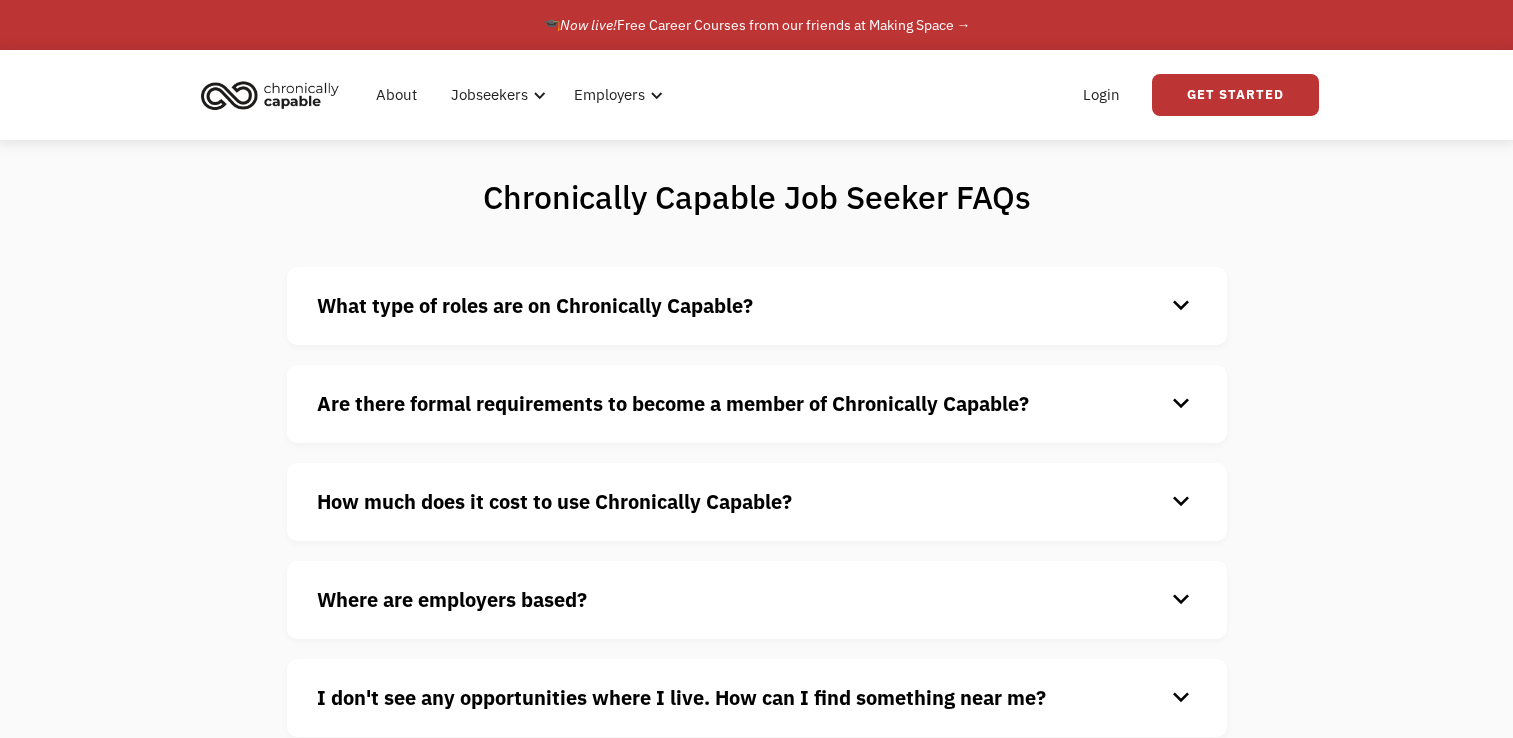 scroll, scrollTop: 0, scrollLeft: 0, axis: both 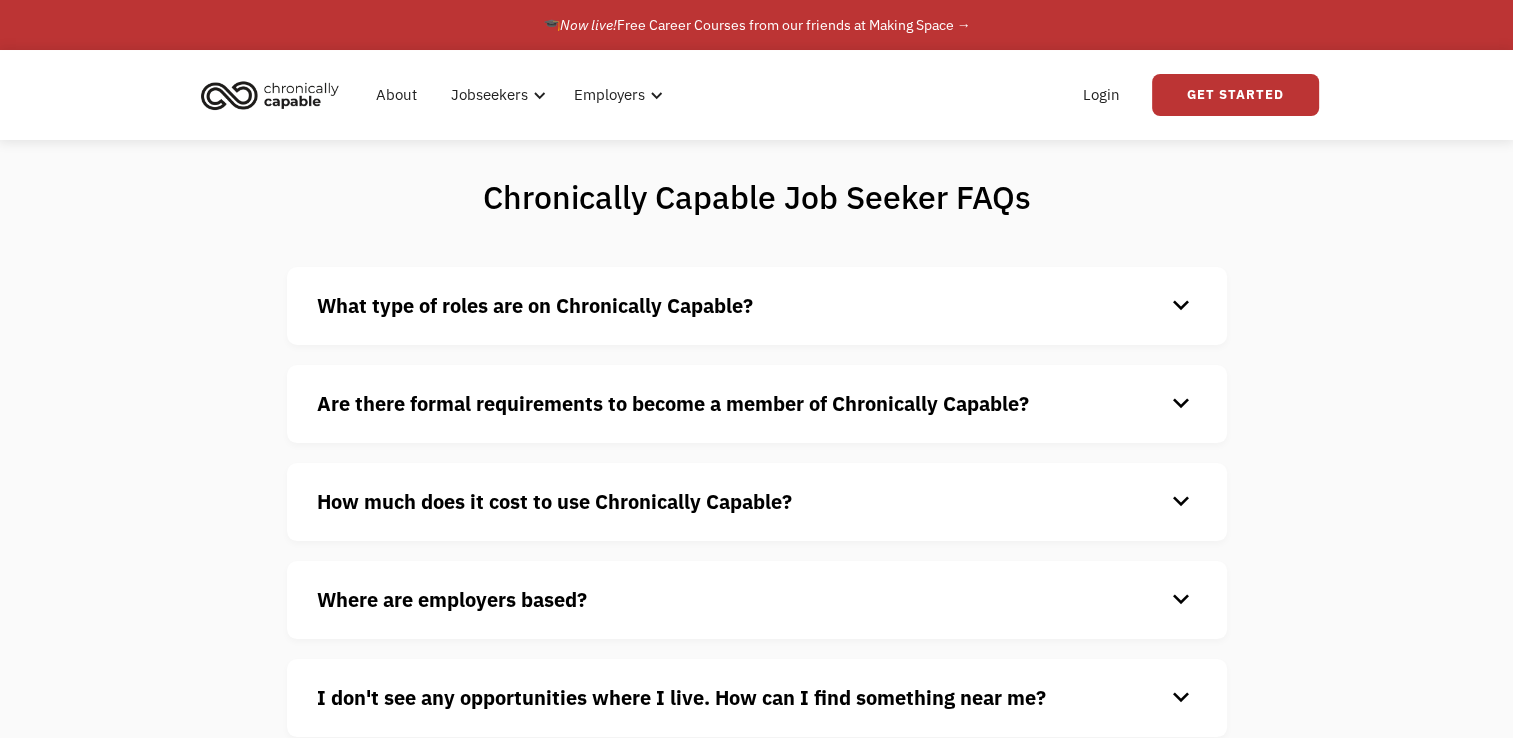 click on "What type of roles are on Chronically Capable?" at bounding box center [535, 305] 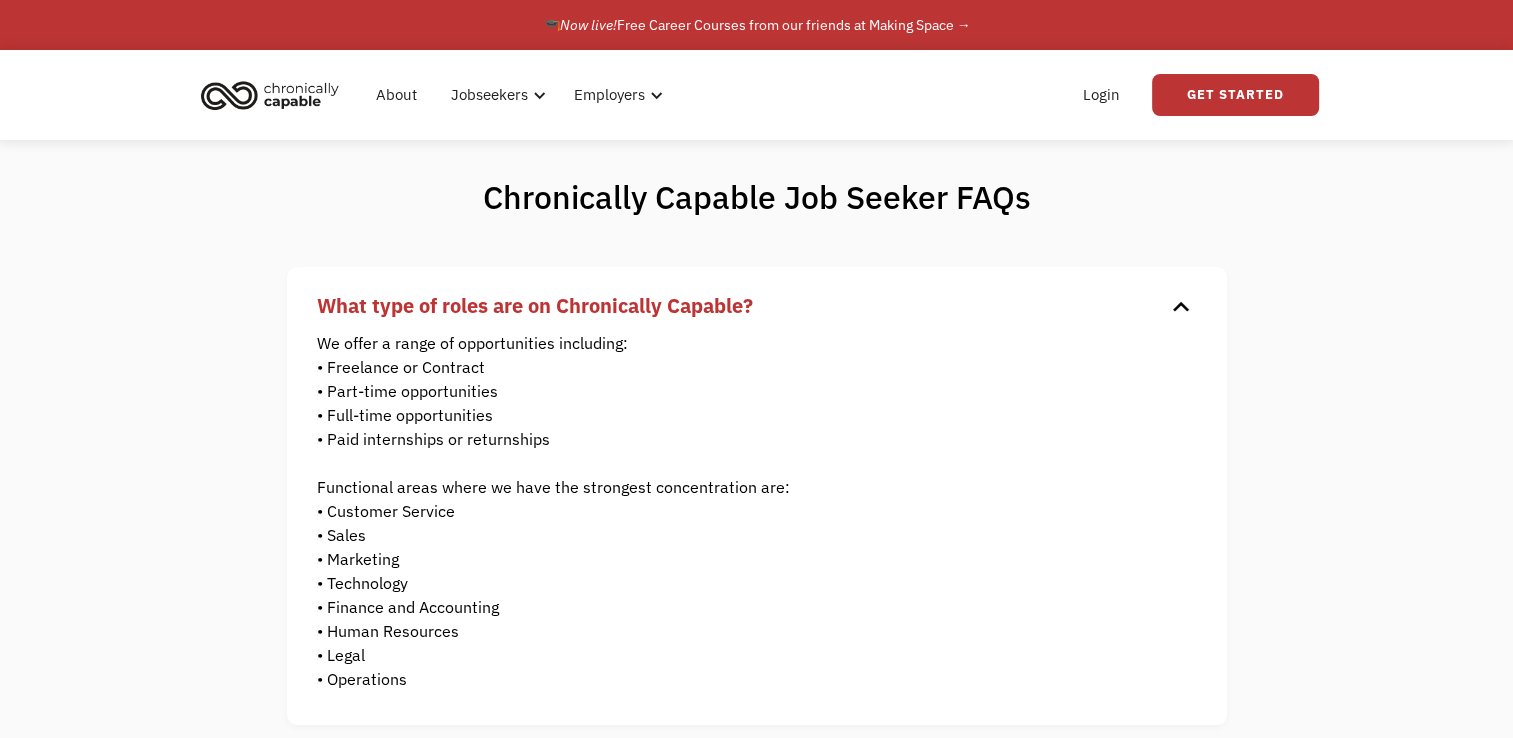 click on "What type of roles are on Chronically Capable?" at bounding box center [535, 305] 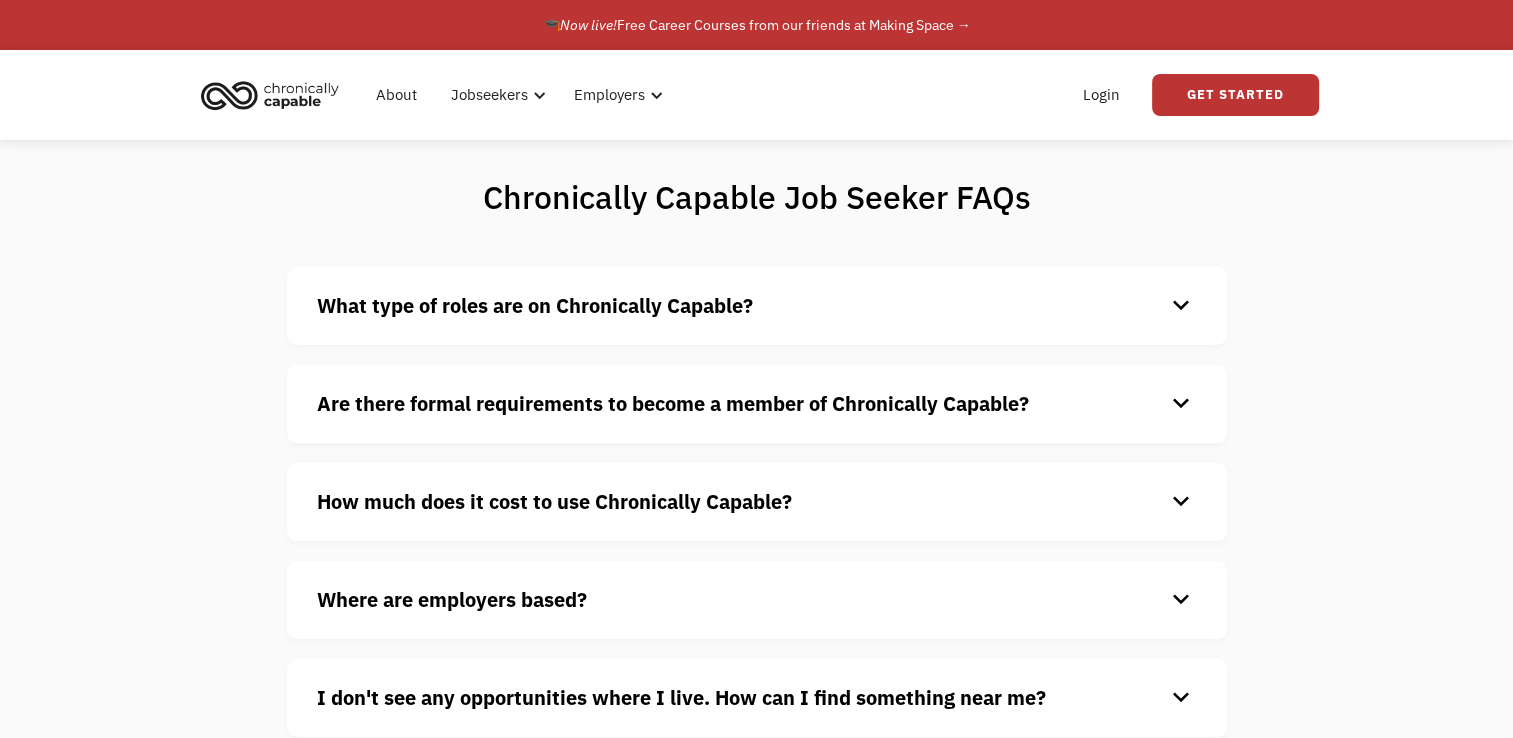 click on "Are there formal requirements to become a member of Chronically Capable?" at bounding box center [673, 403] 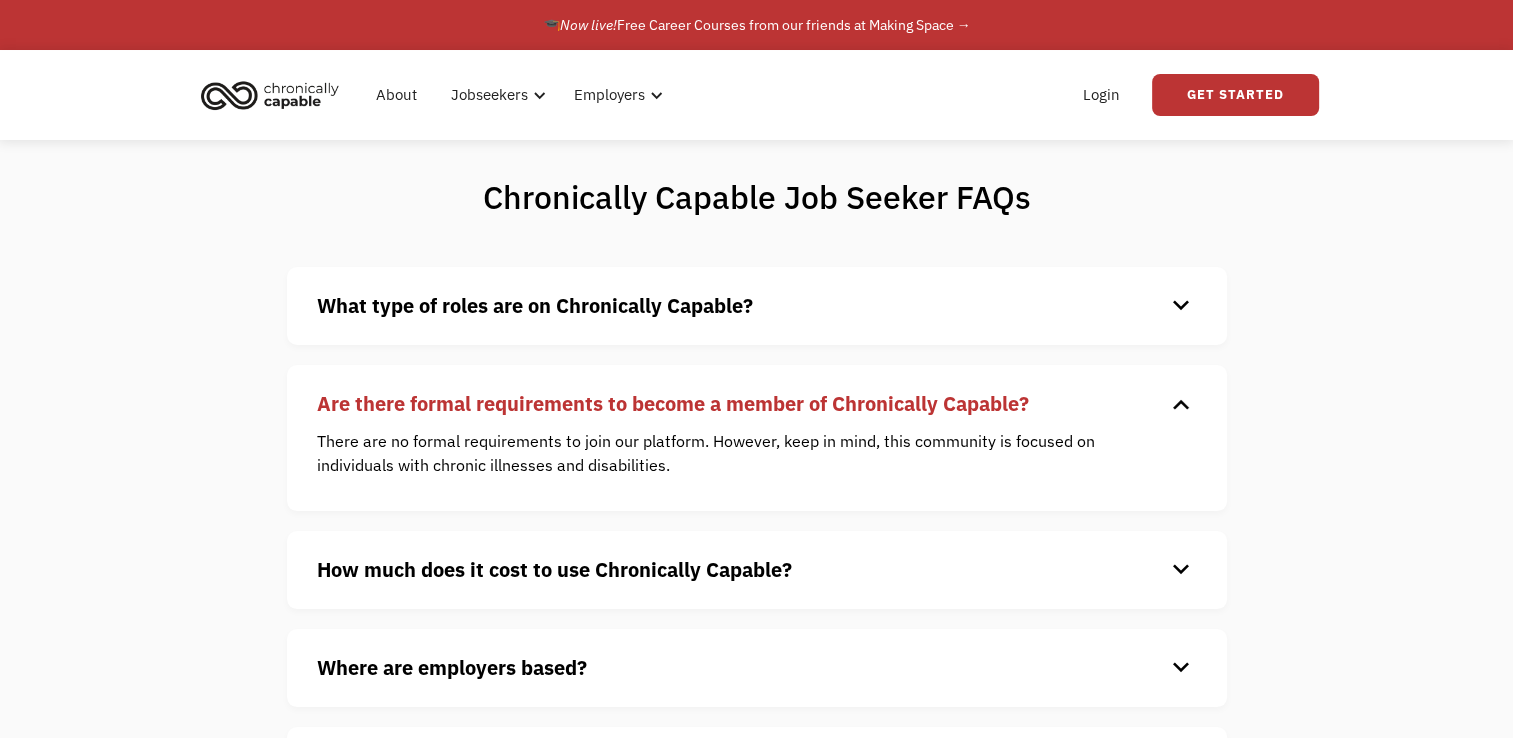 click on "Are there formal requirements to become a member of Chronically Capable?" at bounding box center [673, 403] 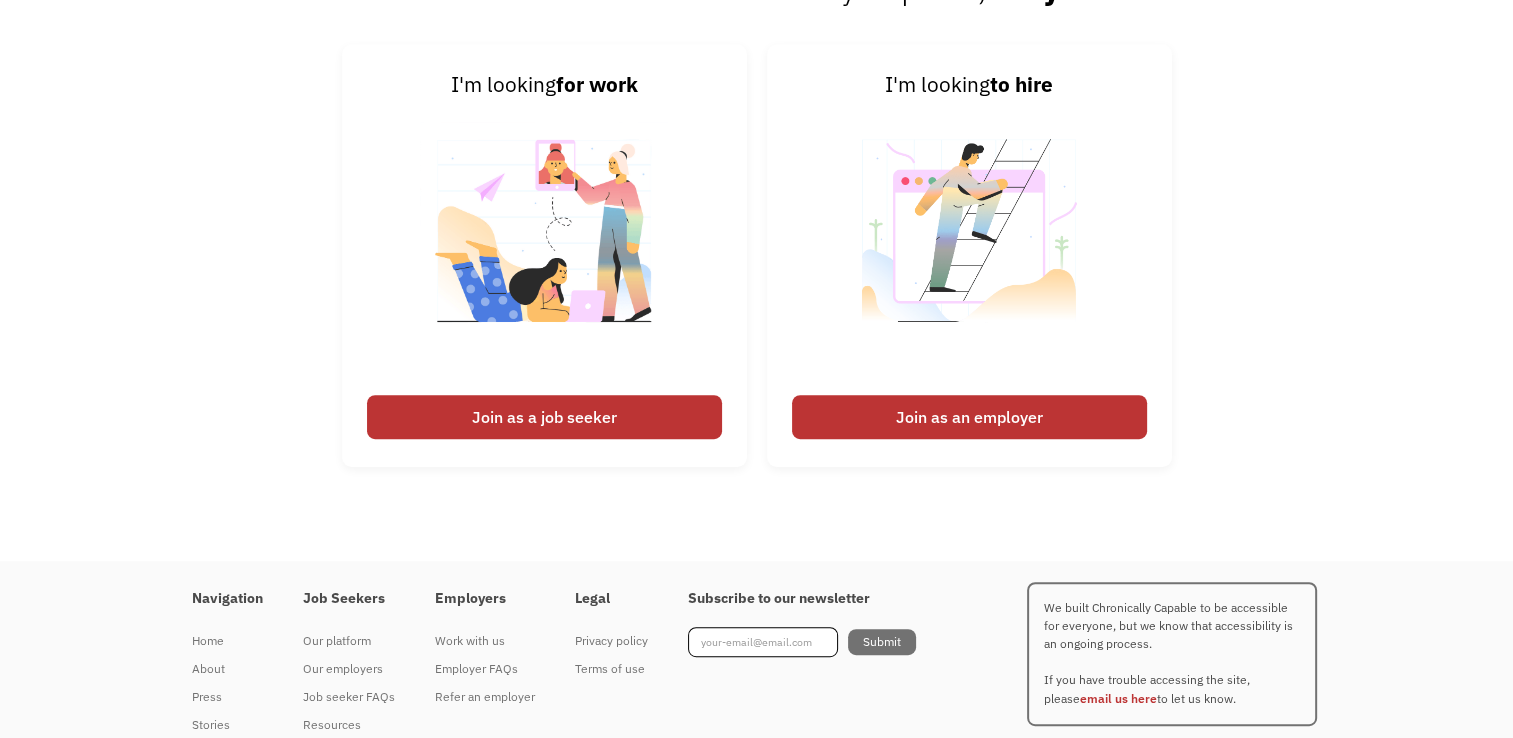 scroll, scrollTop: 983, scrollLeft: 0, axis: vertical 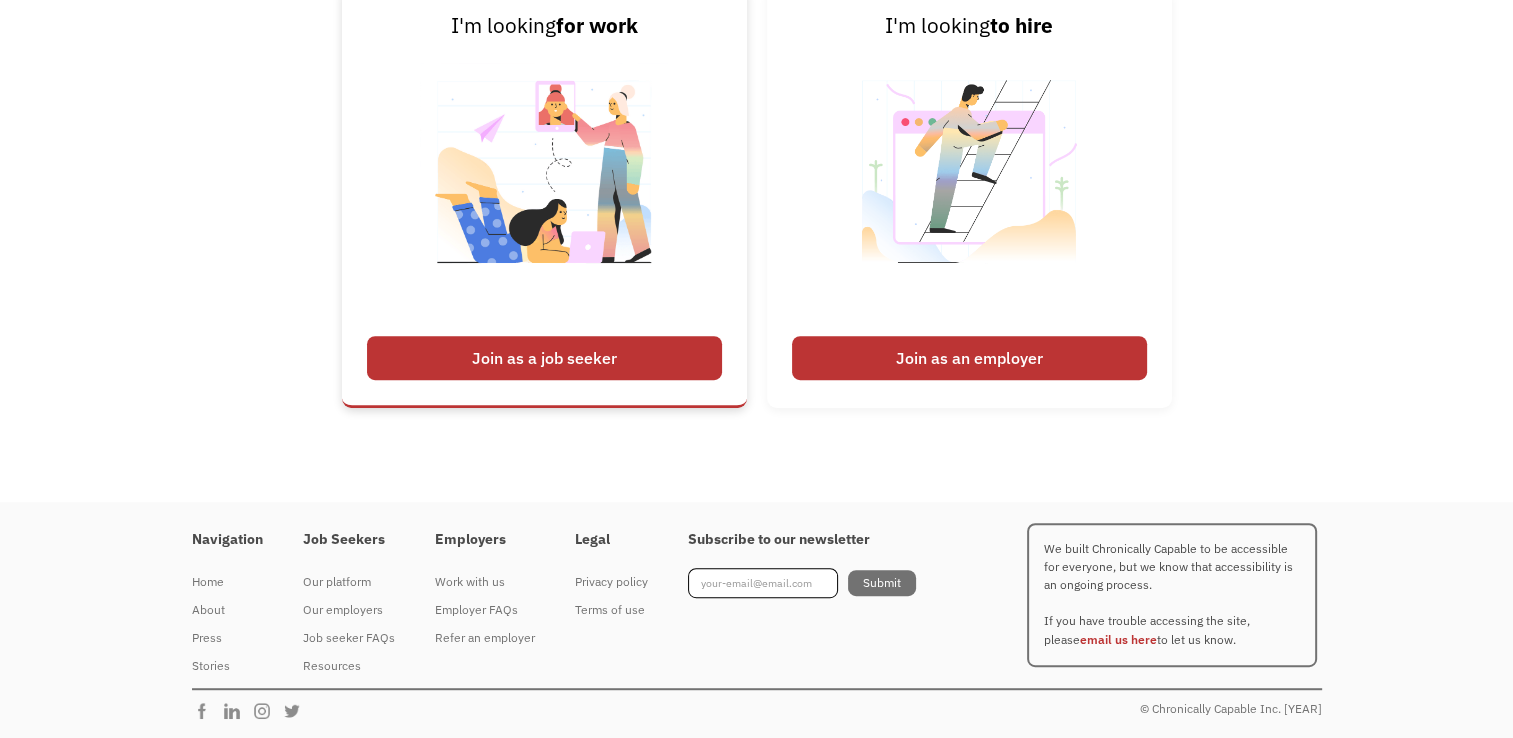 click on "Join as a job seeker" at bounding box center [544, 358] 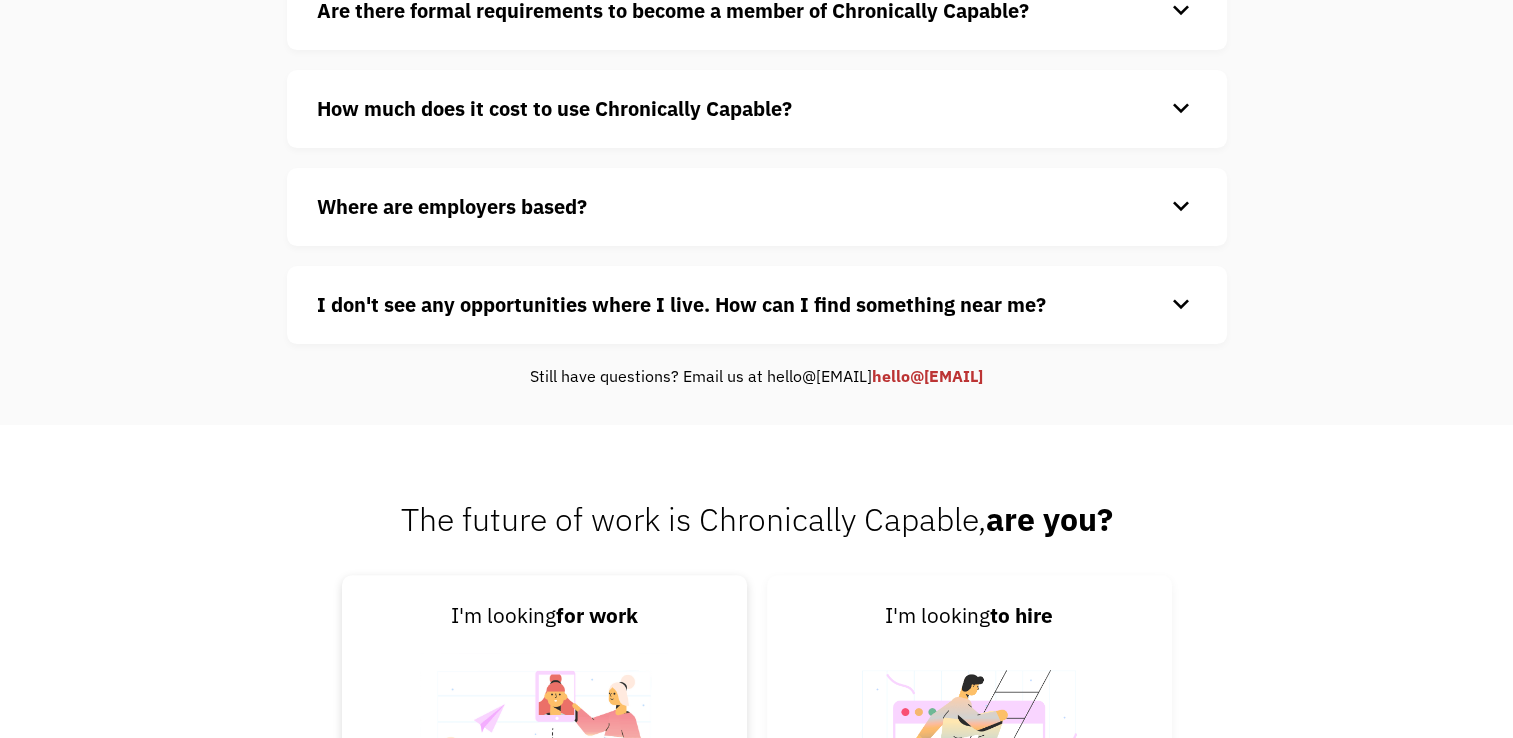 scroll, scrollTop: 0, scrollLeft: 0, axis: both 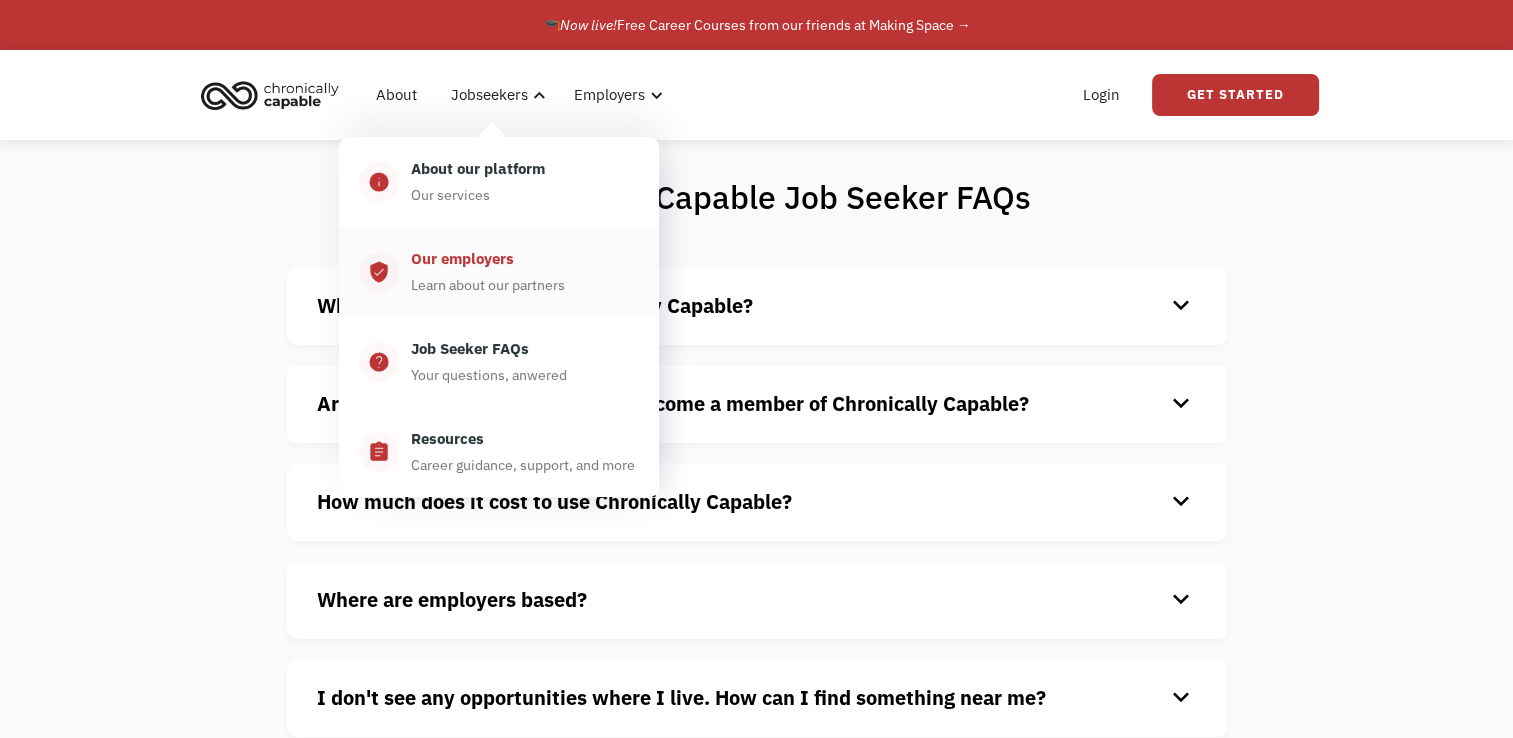 click on "Our employers Learn about our partners" at bounding box center (519, 272) 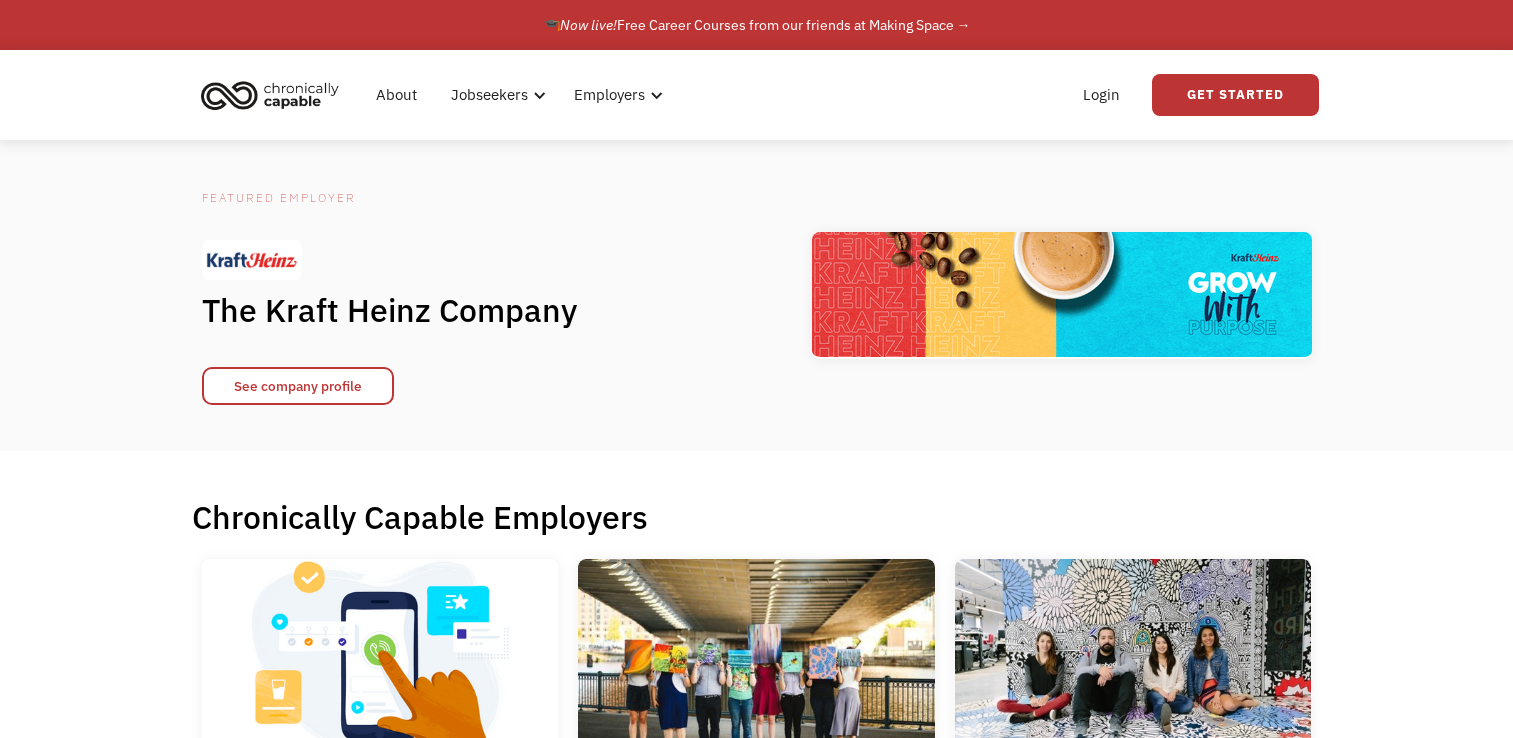 scroll, scrollTop: 0, scrollLeft: 0, axis: both 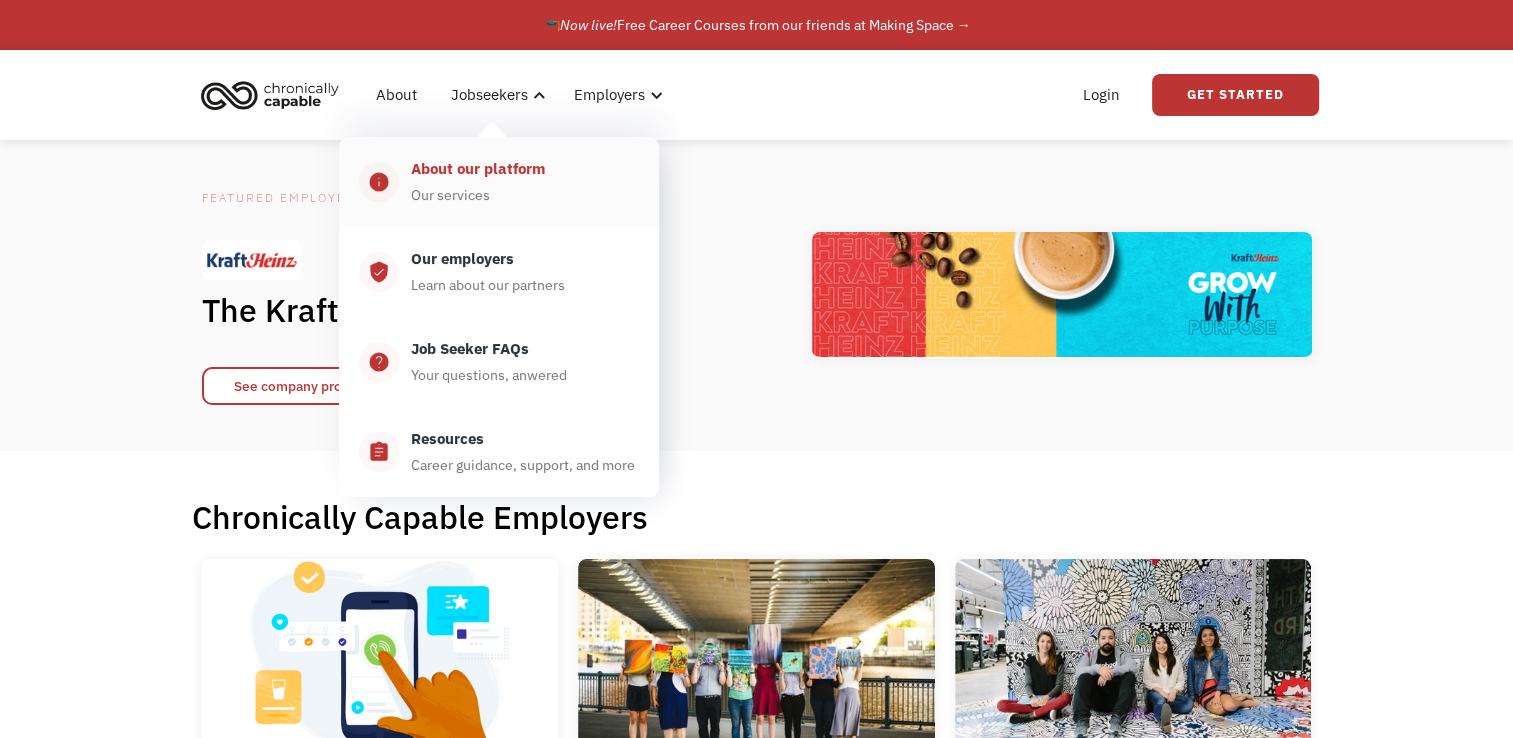 click on "About our platform Our services" at bounding box center [519, 182] 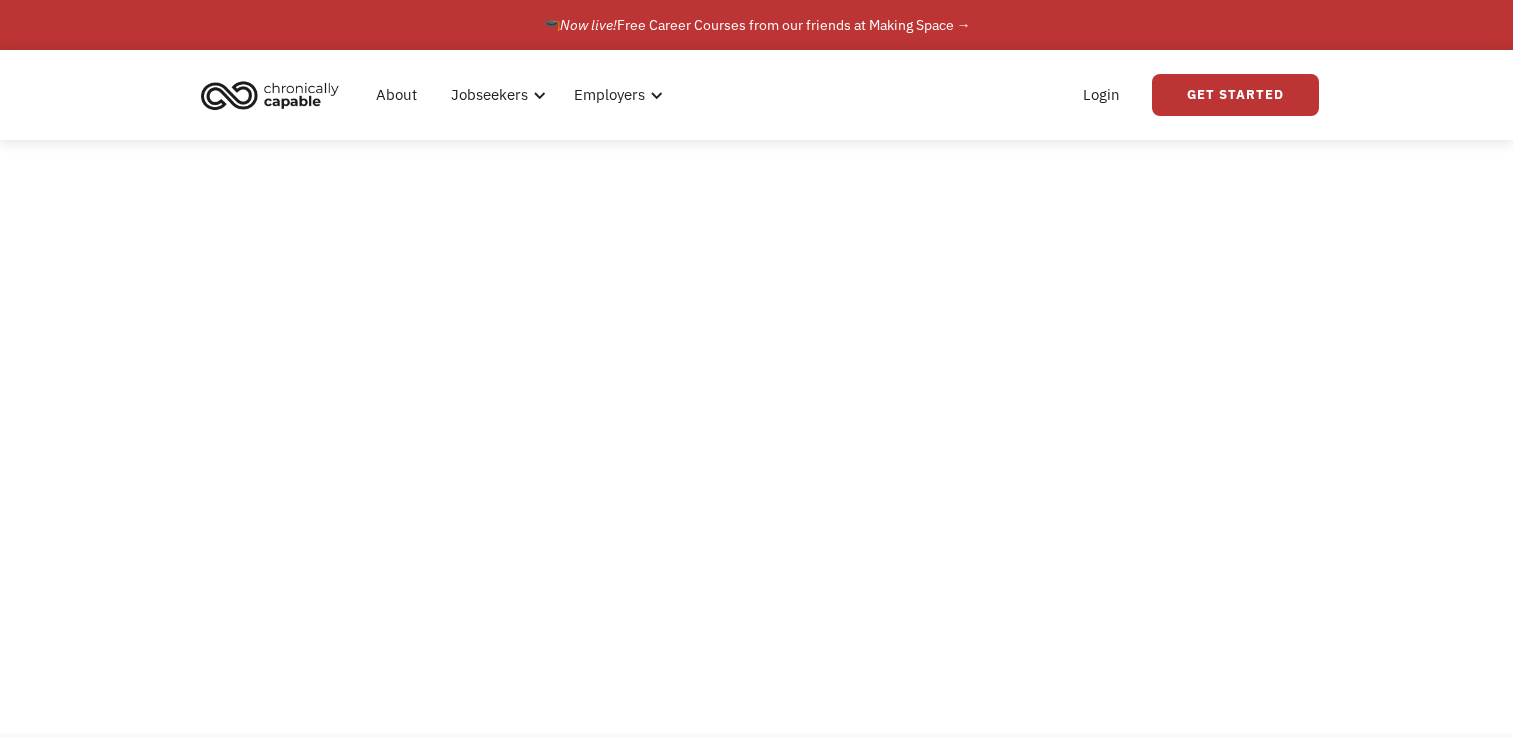 scroll, scrollTop: 0, scrollLeft: 0, axis: both 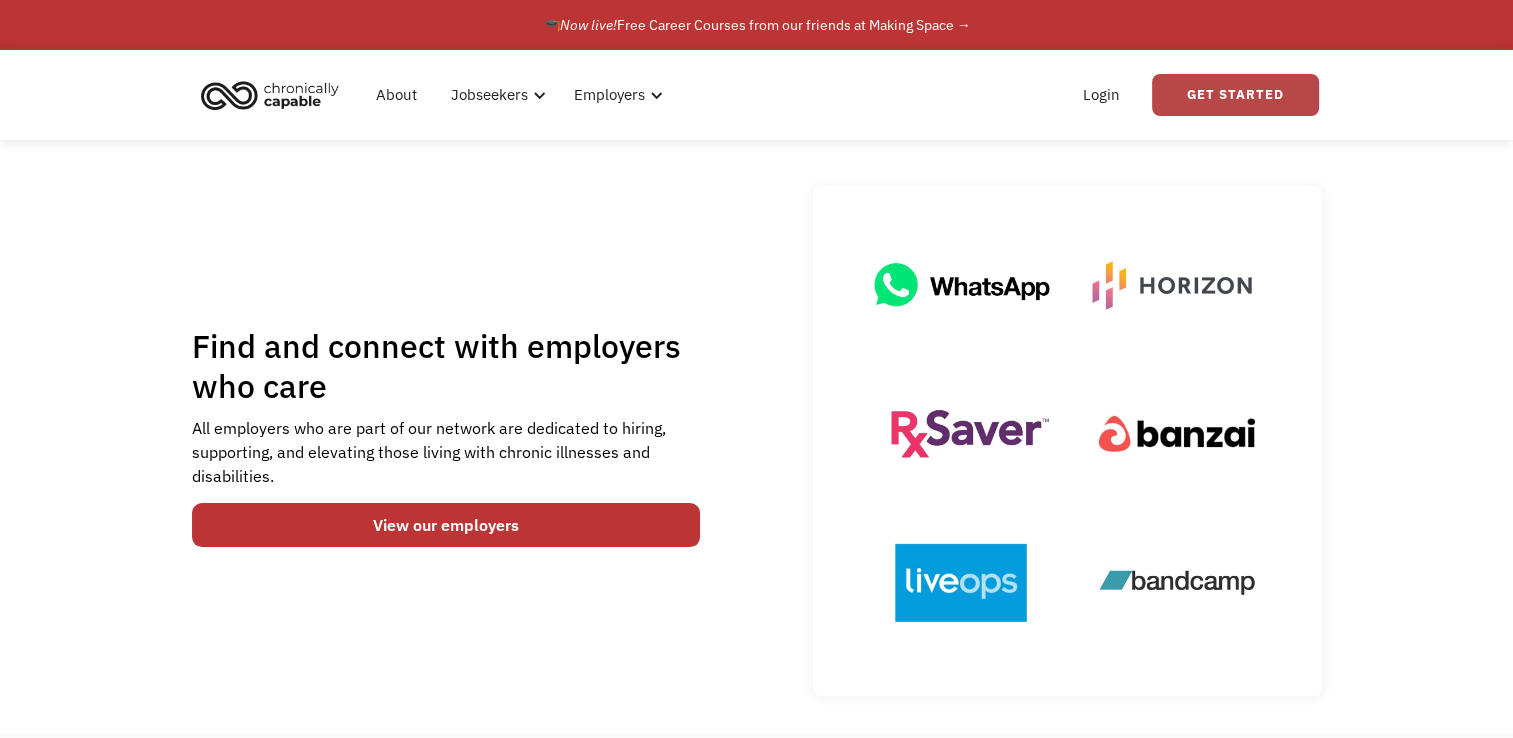 click on "Get Started" at bounding box center [1235, 95] 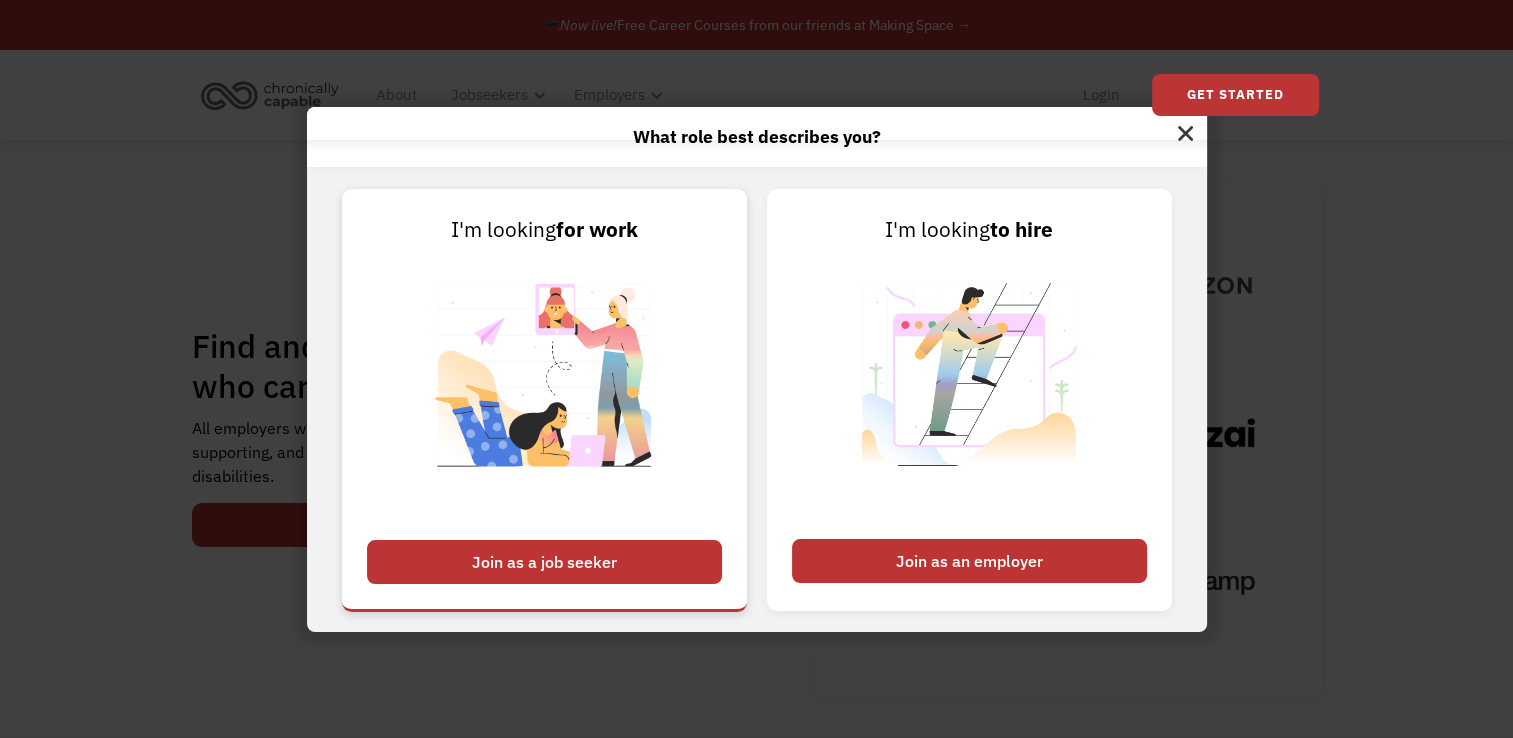 click on "Join as a job seeker" at bounding box center [544, 562] 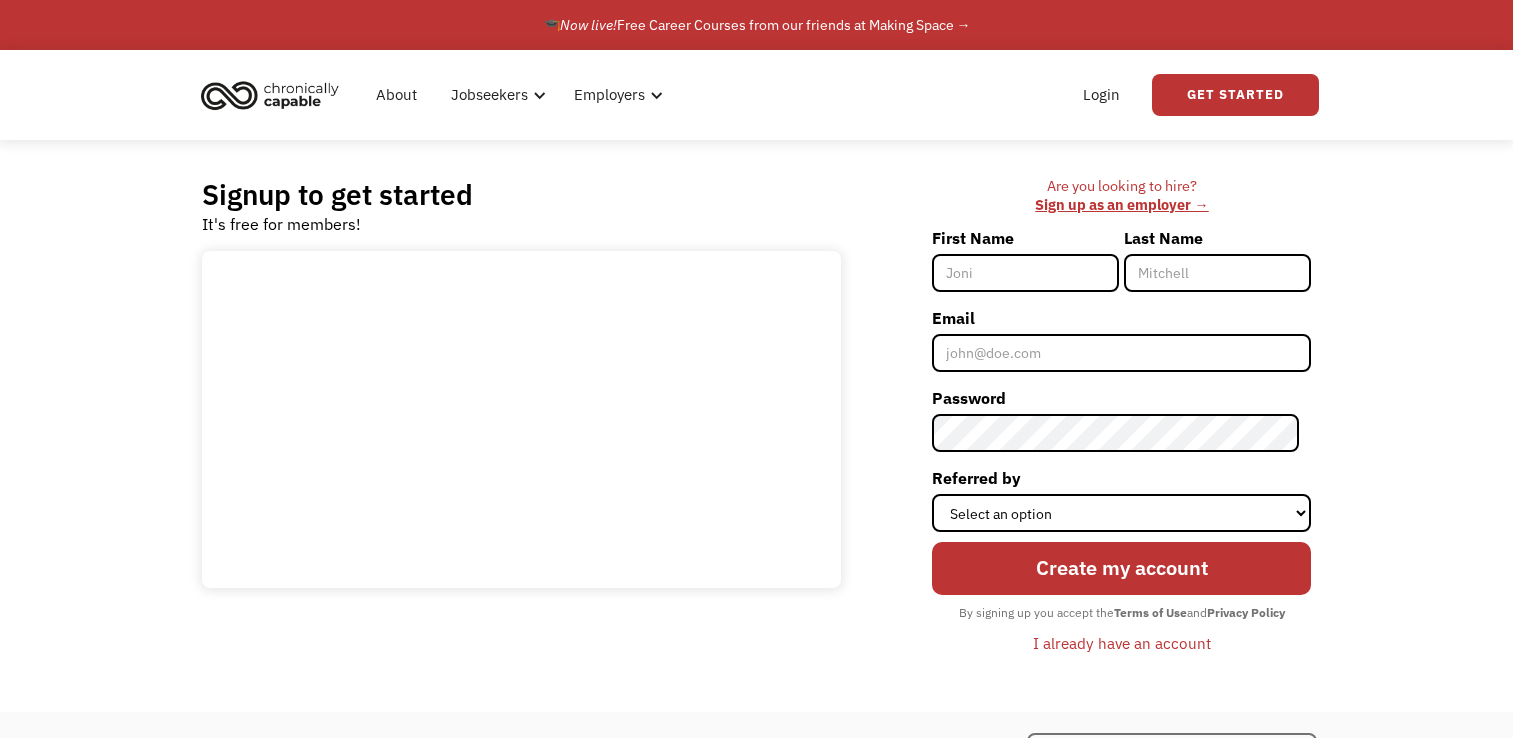 scroll, scrollTop: 0, scrollLeft: 0, axis: both 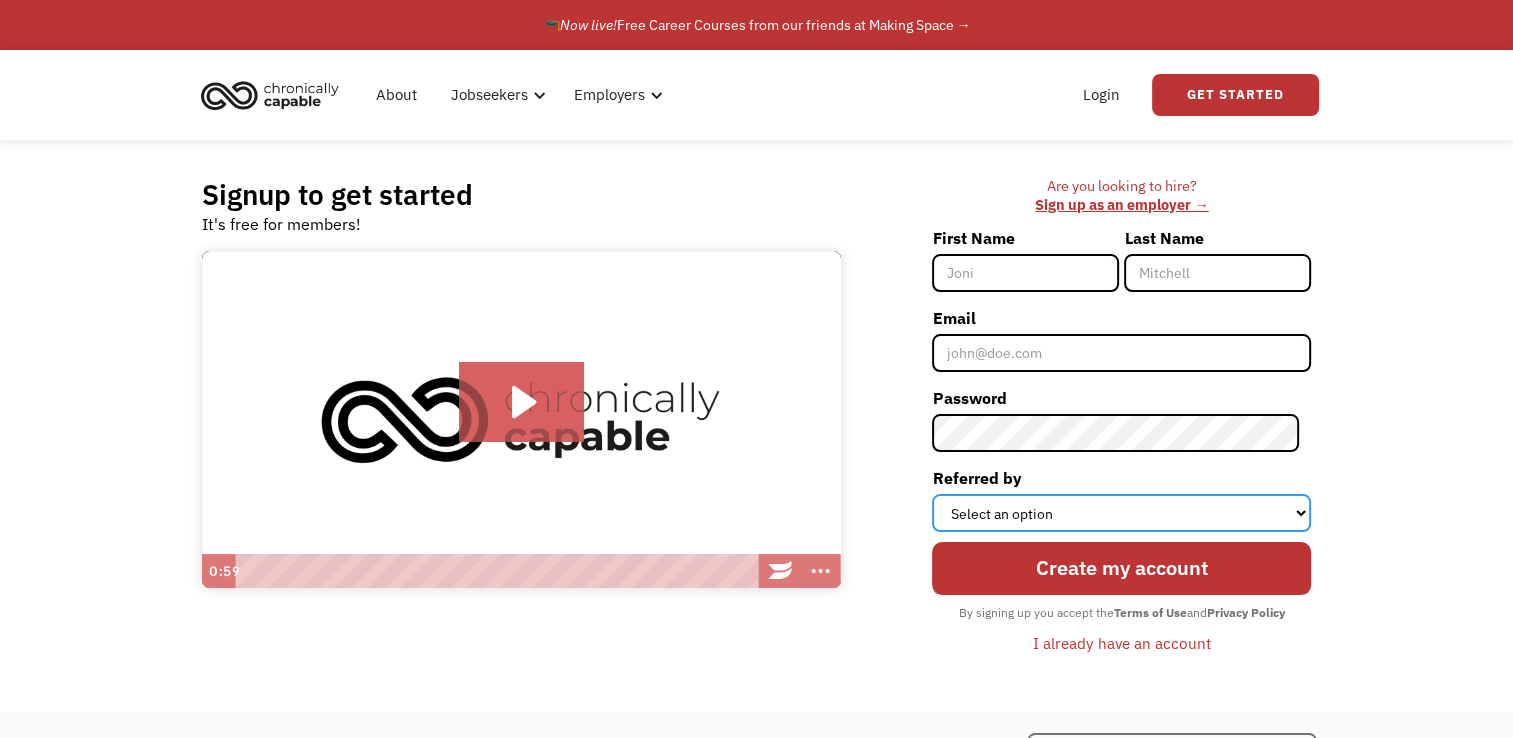 click on "Select an option Instagram Facebook Twitter Search Engine News Article Word of Mouth Employer Other" at bounding box center [1121, 513] 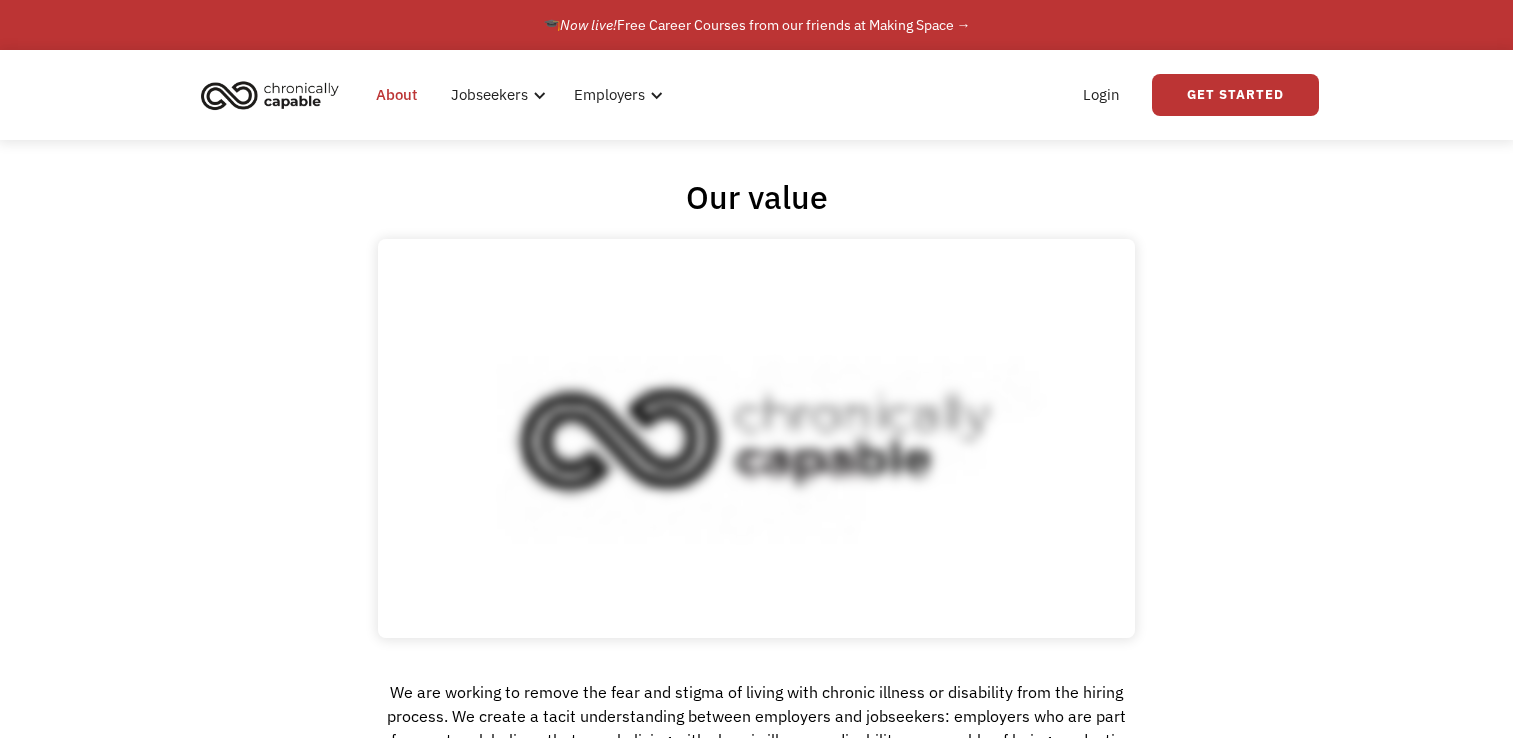 scroll, scrollTop: 0, scrollLeft: 0, axis: both 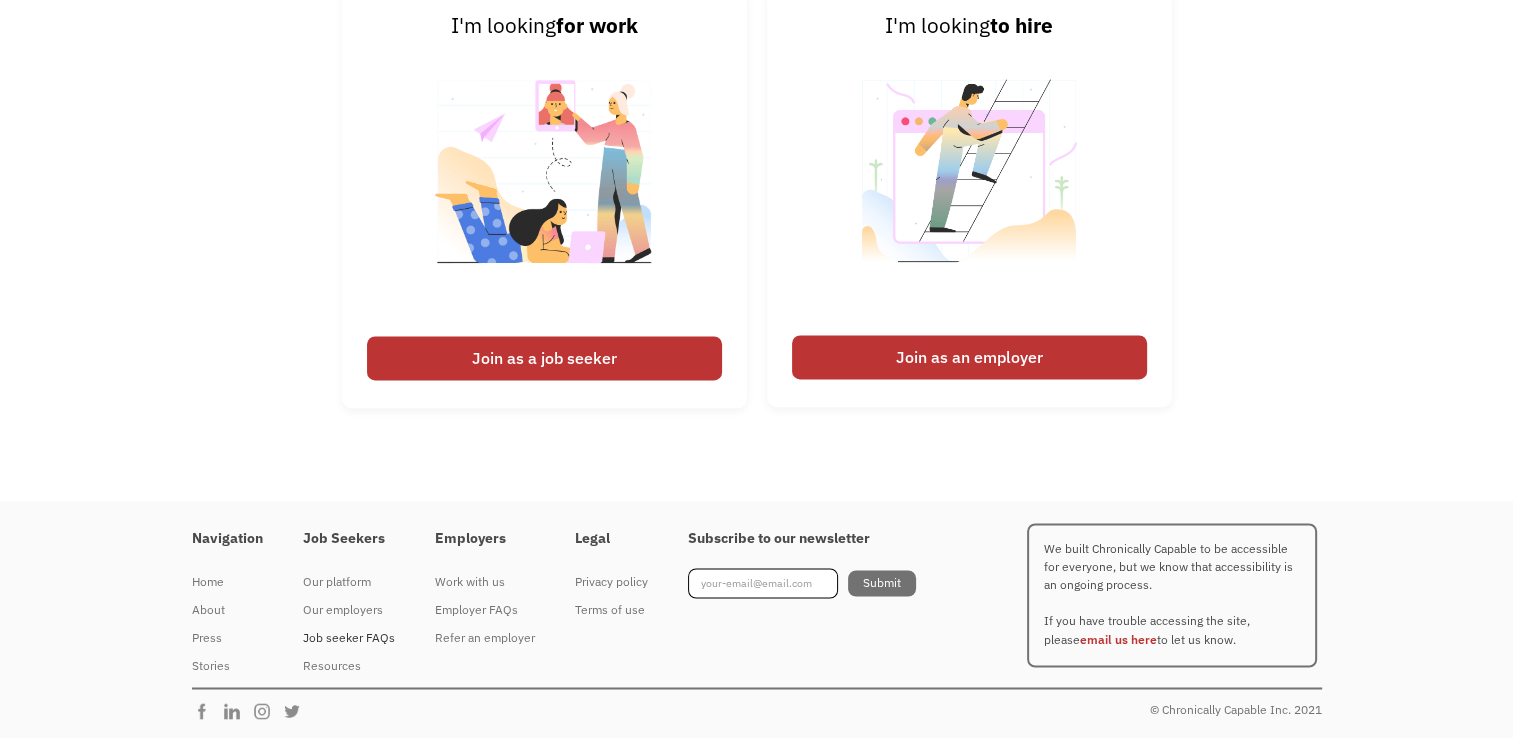 click on "Job seeker FAQs" at bounding box center [349, 638] 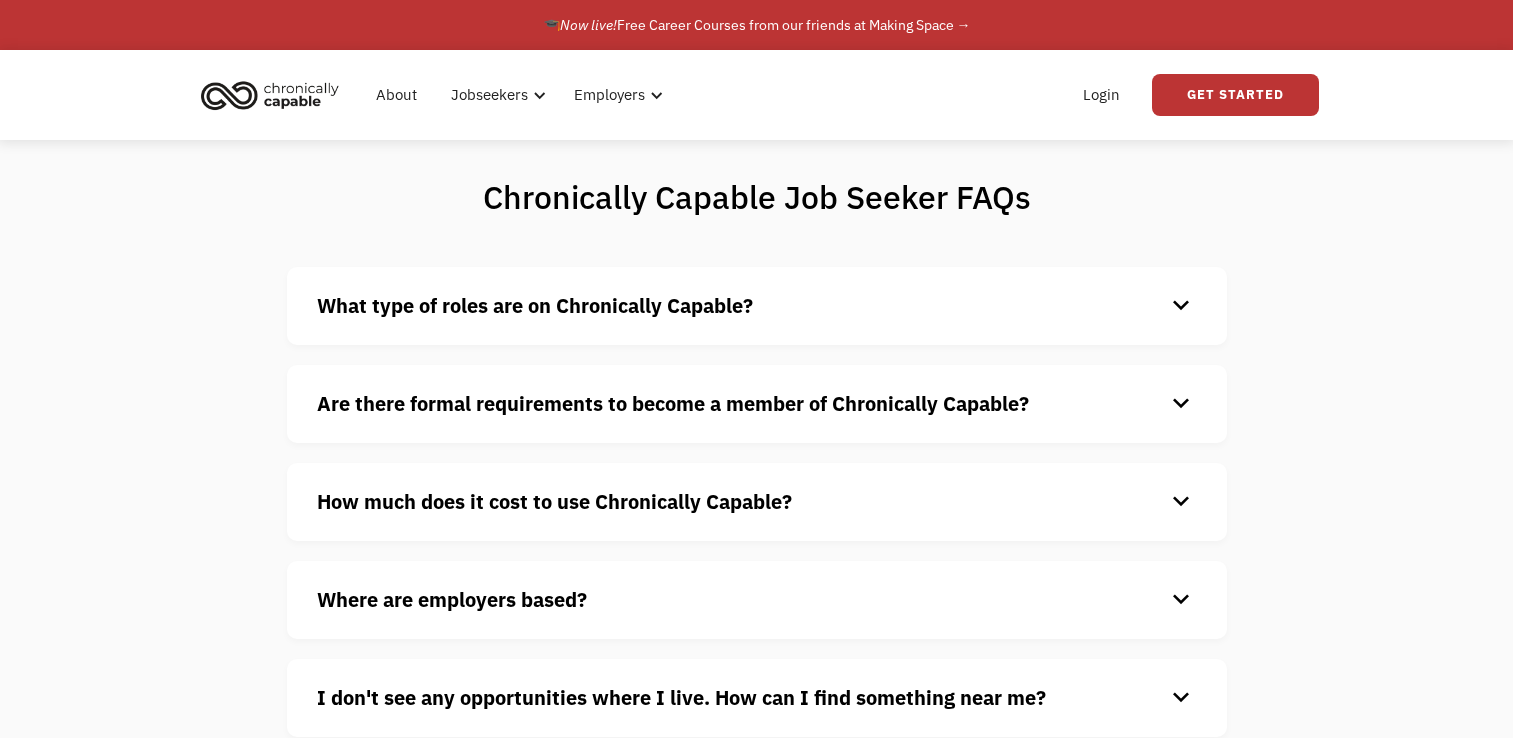 scroll, scrollTop: 0, scrollLeft: 0, axis: both 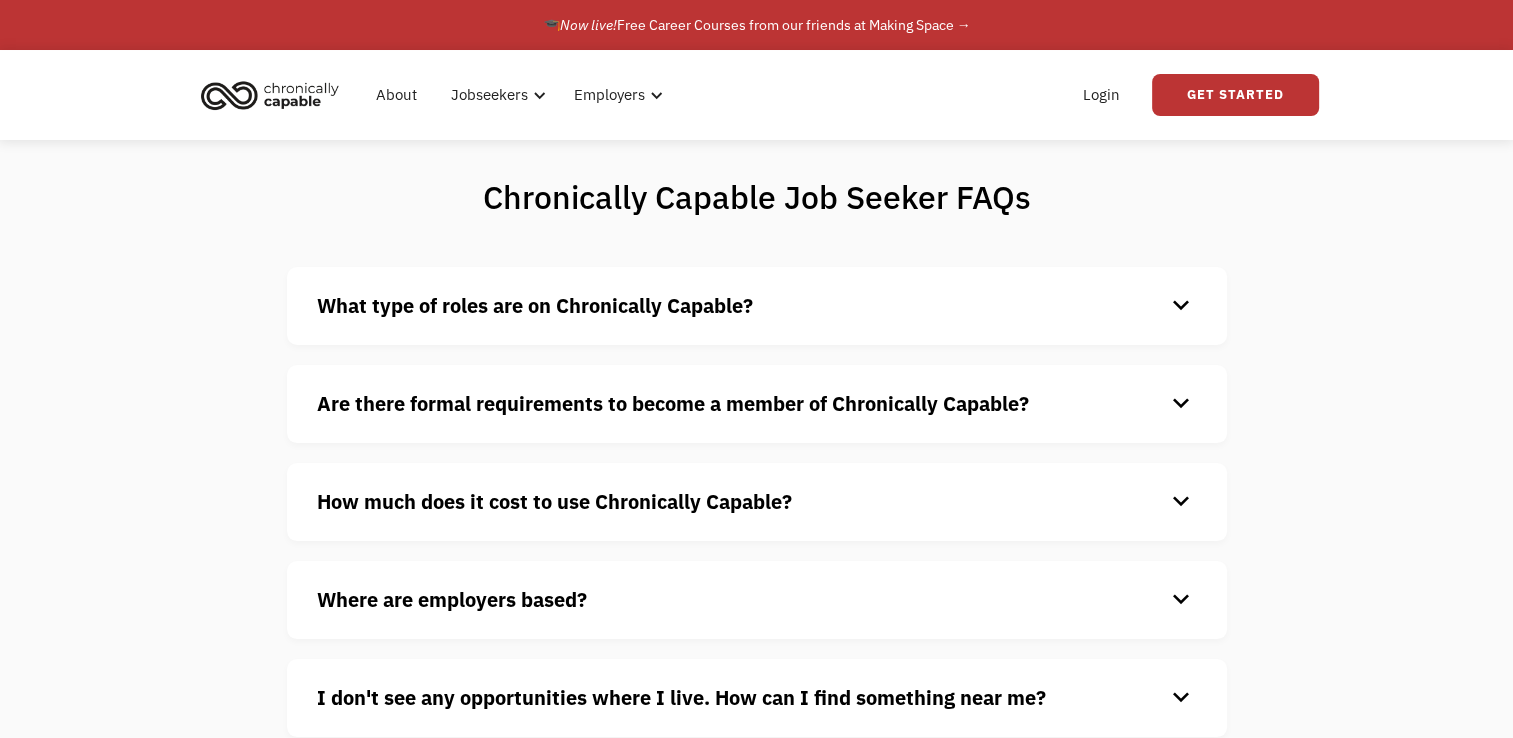 click on "How much does it cost to use Chronically Capable?" at bounding box center (741, 502) 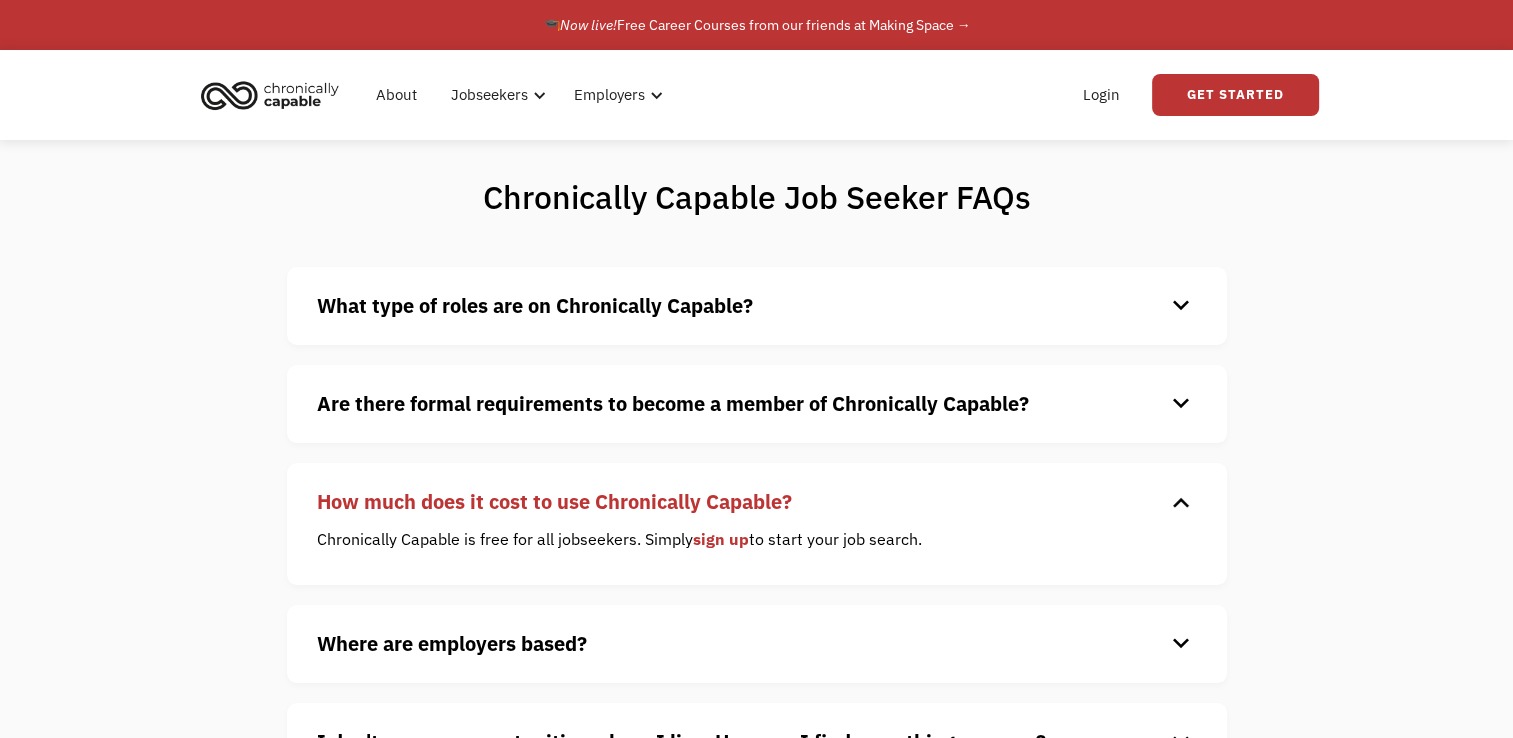 click on "How much does it cost to use Chronically Capable?" at bounding box center [741, 502] 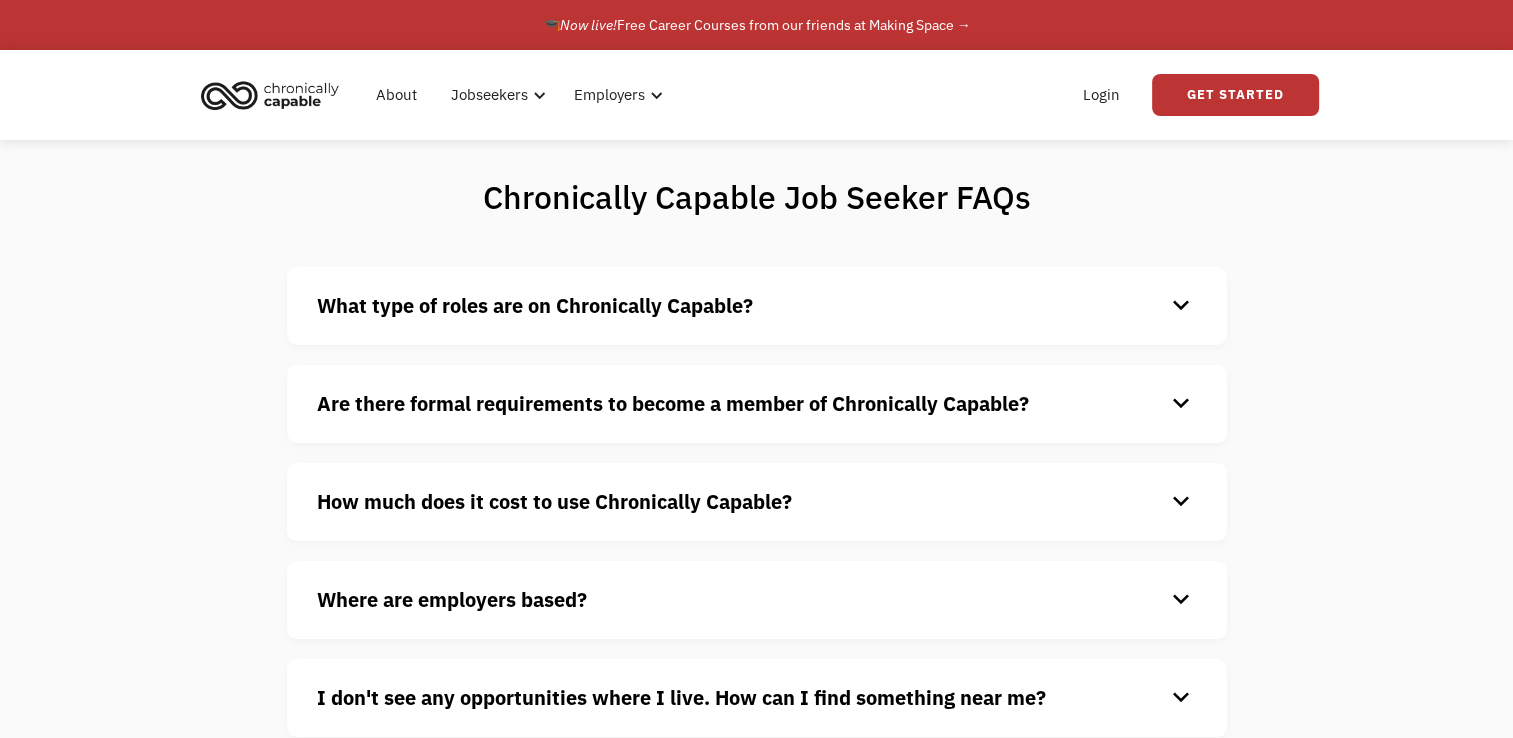 click on "Are there formal requirements to become a member of Chronically Capable?" at bounding box center (673, 403) 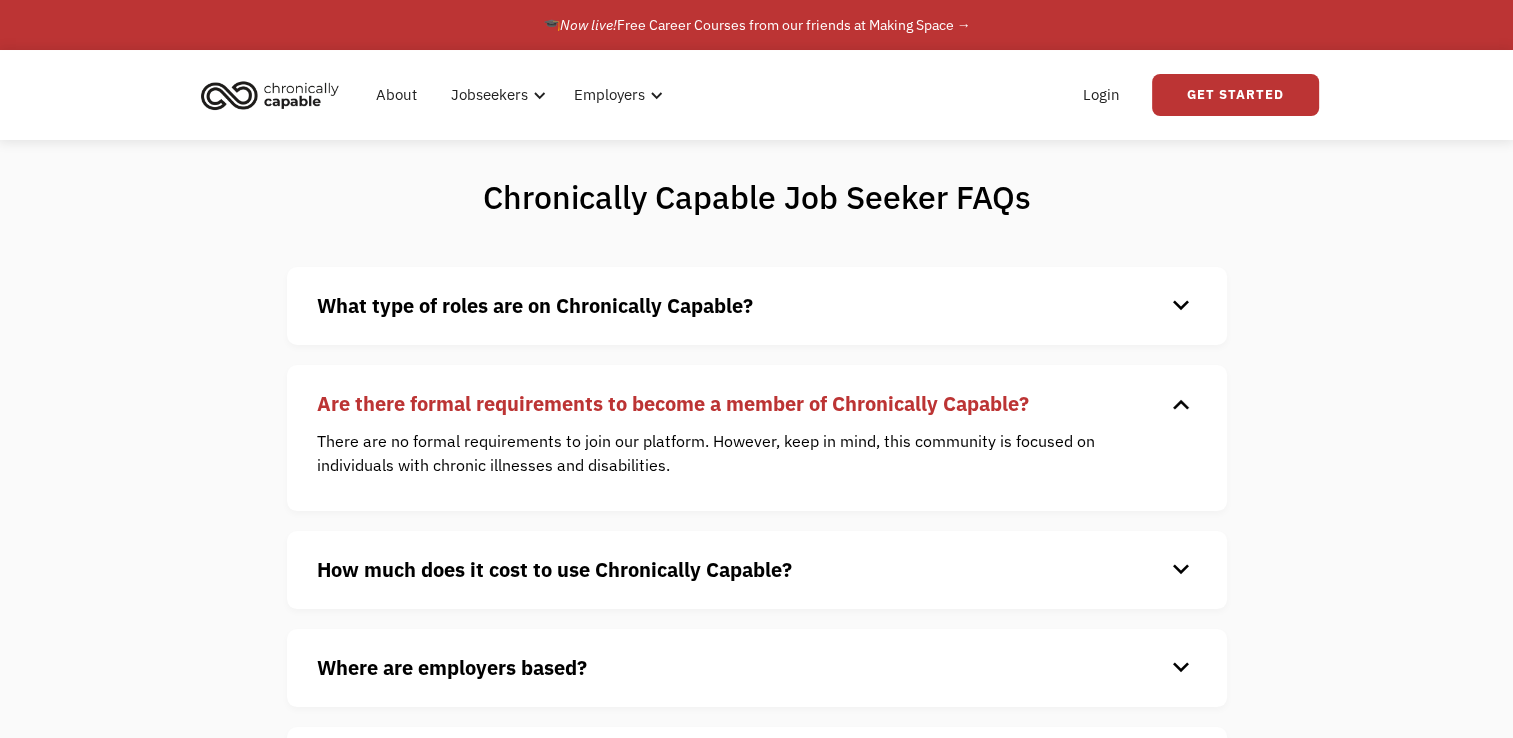 click on "Are there formal requirements to become a member of Chronically Capable?" at bounding box center [673, 403] 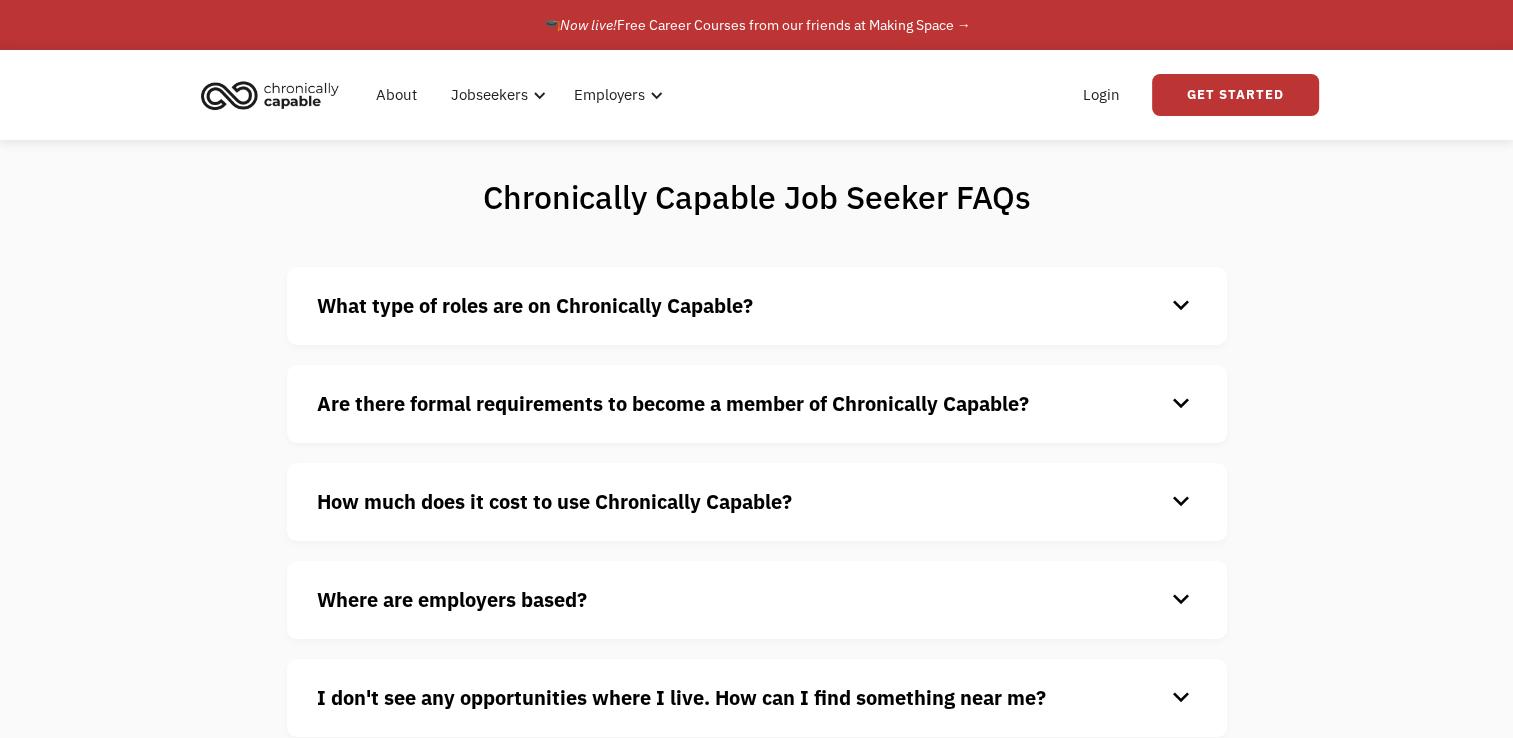 scroll, scrollTop: 2, scrollLeft: 0, axis: vertical 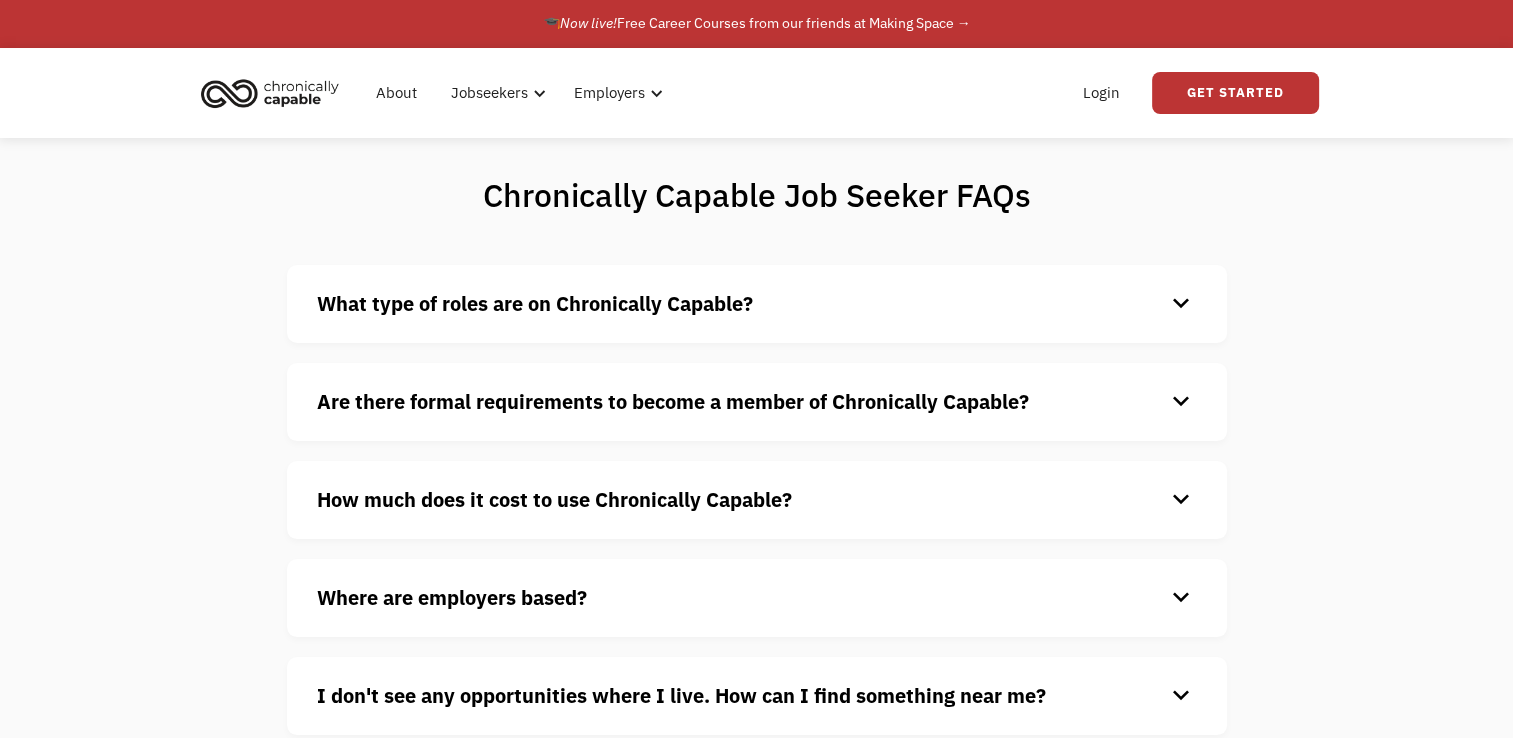 click on "Are there formal requirements to become a member of Chronically Capable?" at bounding box center (673, 401) 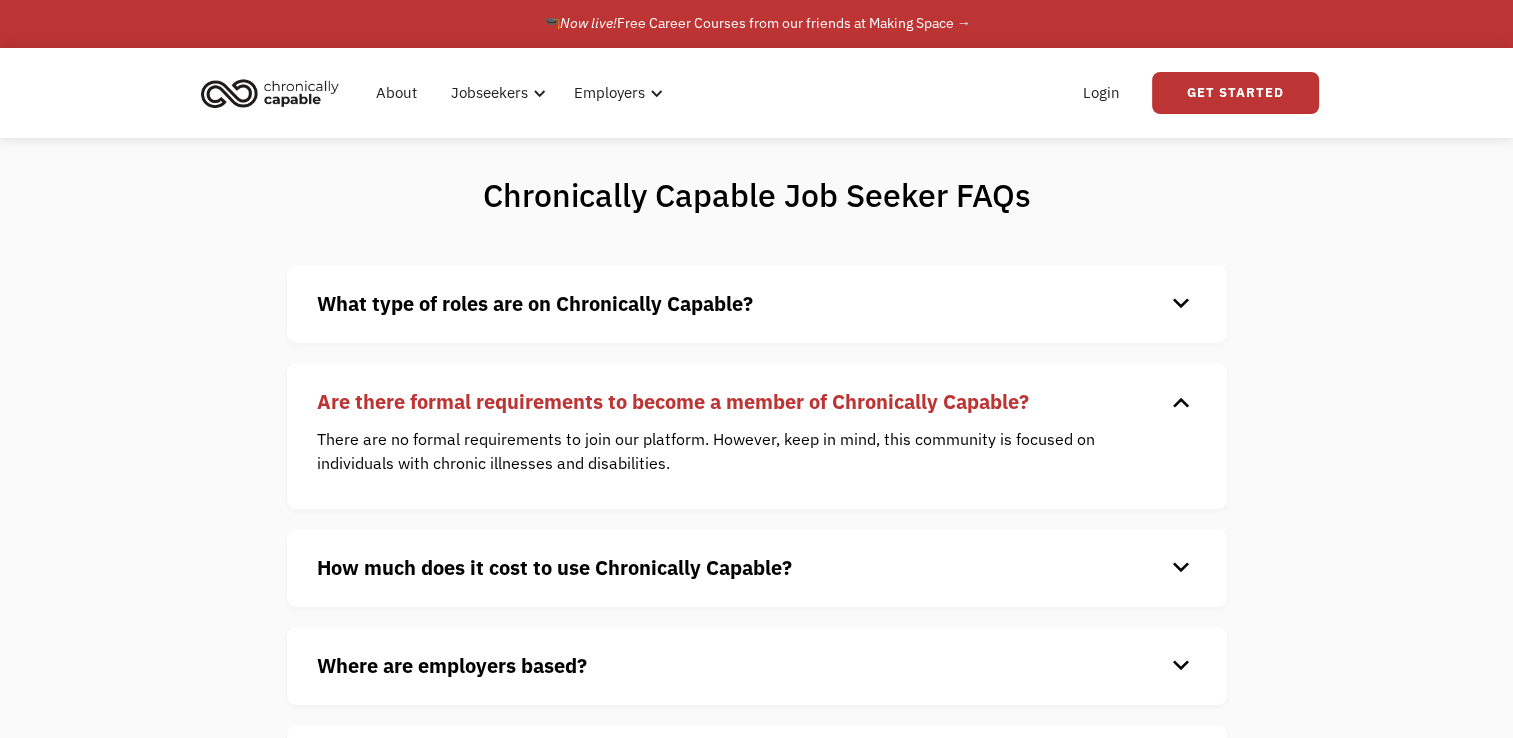 click on "Are there formal requirements to become a member of Chronically Capable?" at bounding box center [673, 401] 